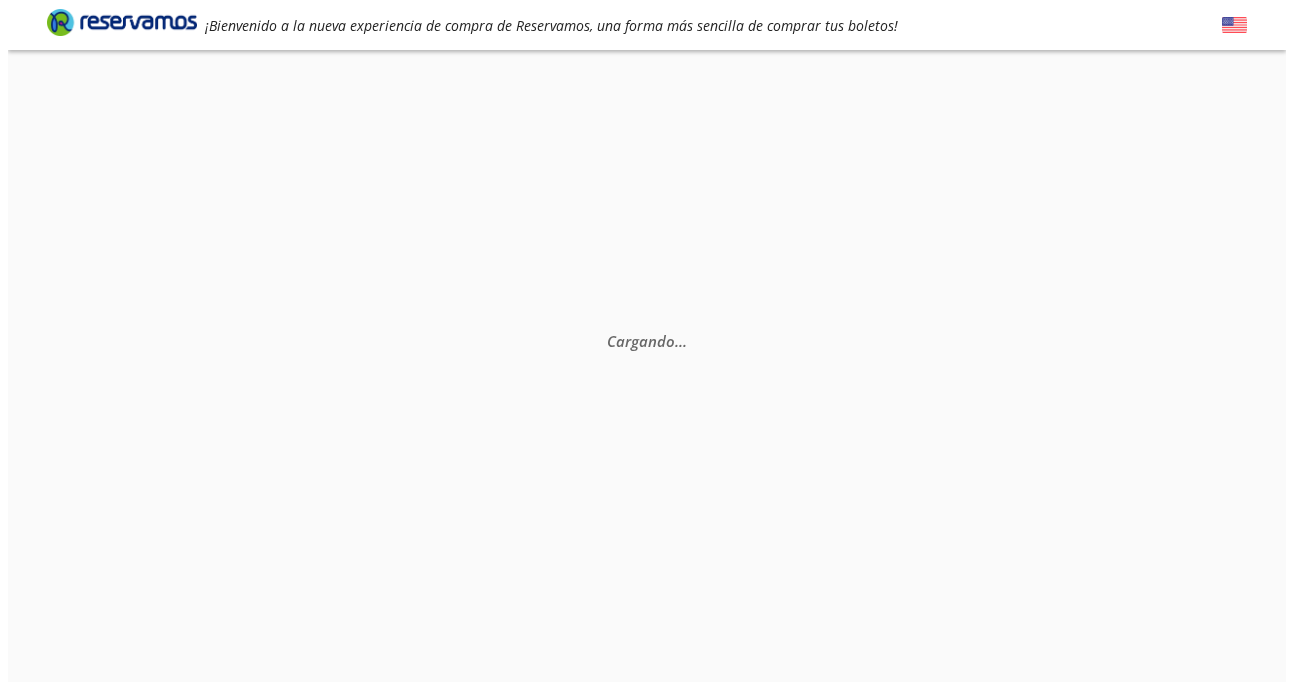 scroll, scrollTop: 0, scrollLeft: 0, axis: both 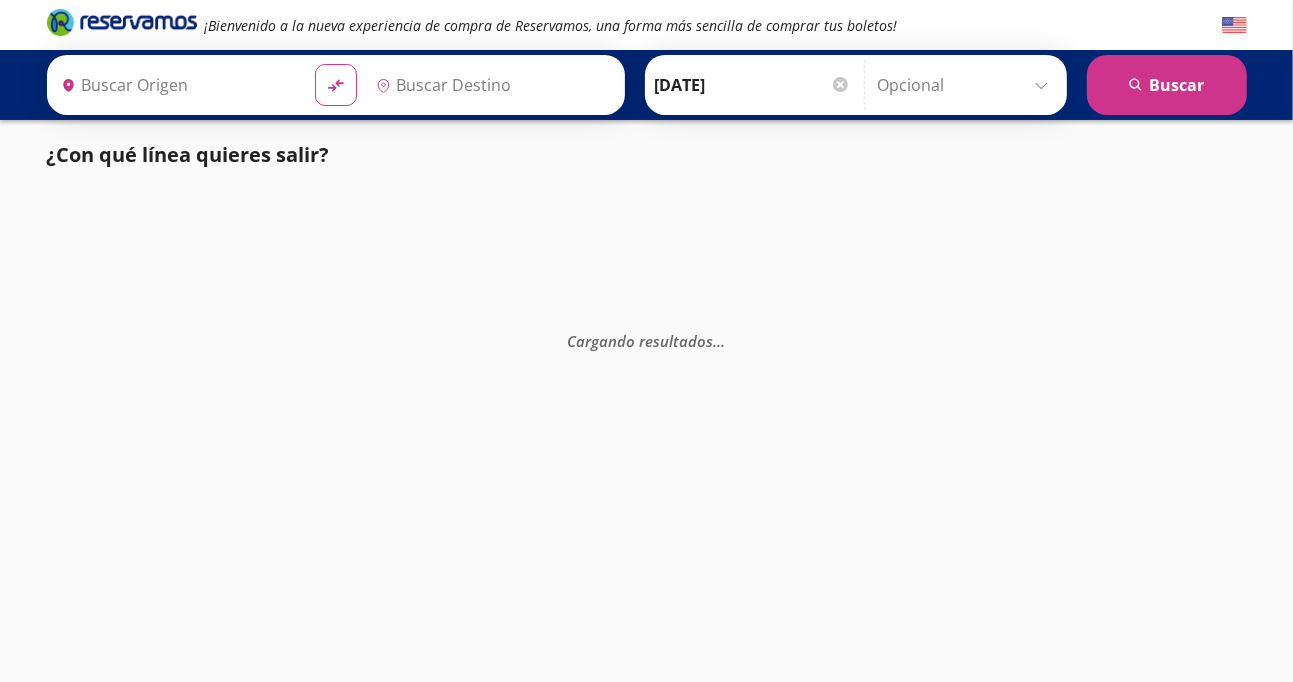 type on "[GEOGRAPHIC_DATA], [GEOGRAPHIC_DATA]" 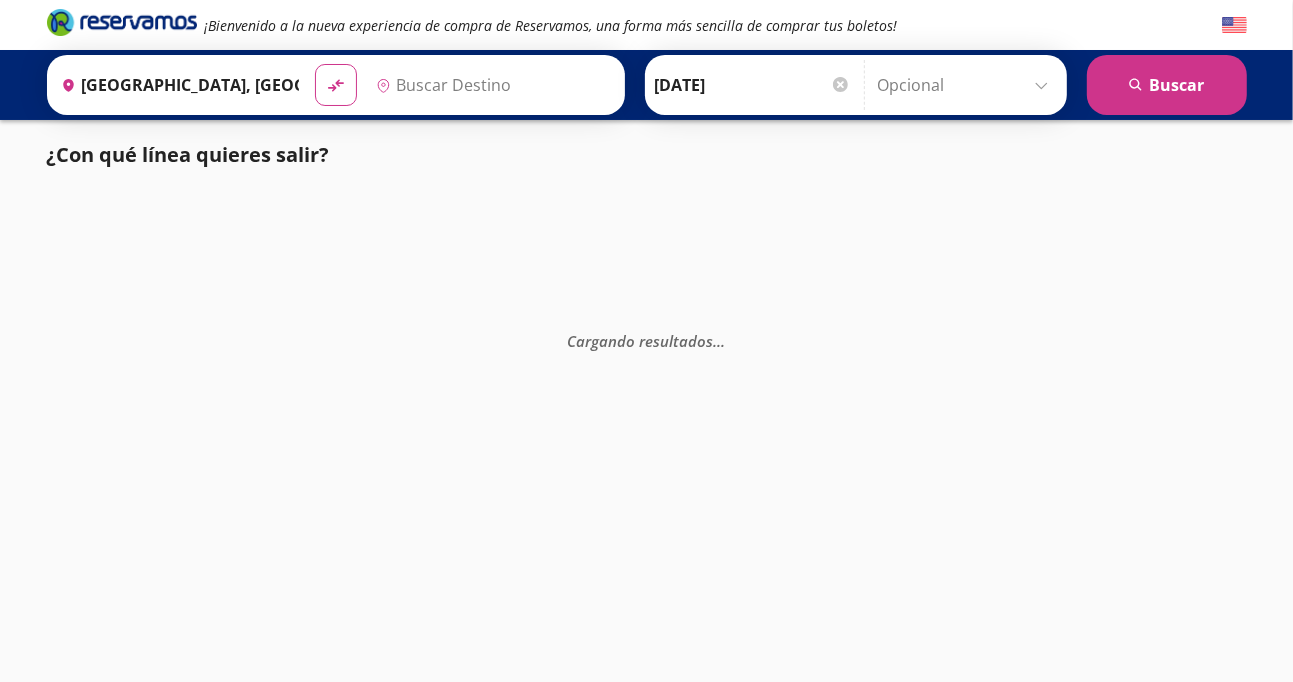 type on "Manzanillo, Colima" 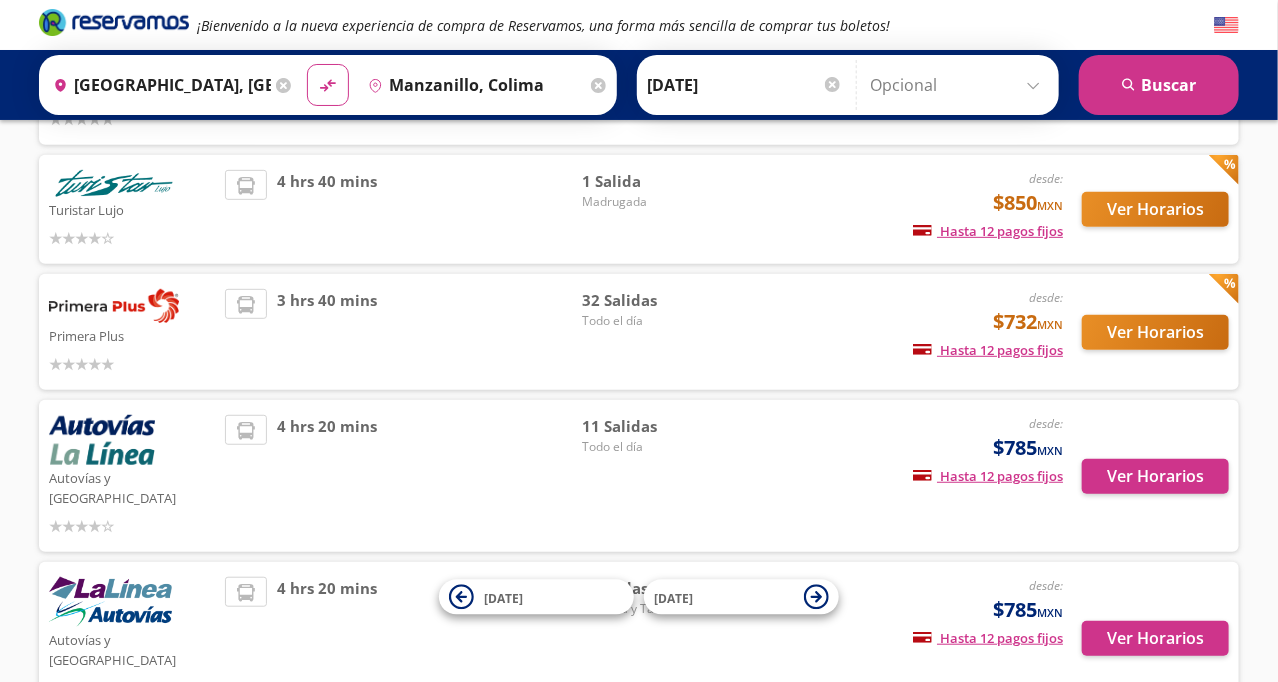scroll, scrollTop: 268, scrollLeft: 0, axis: vertical 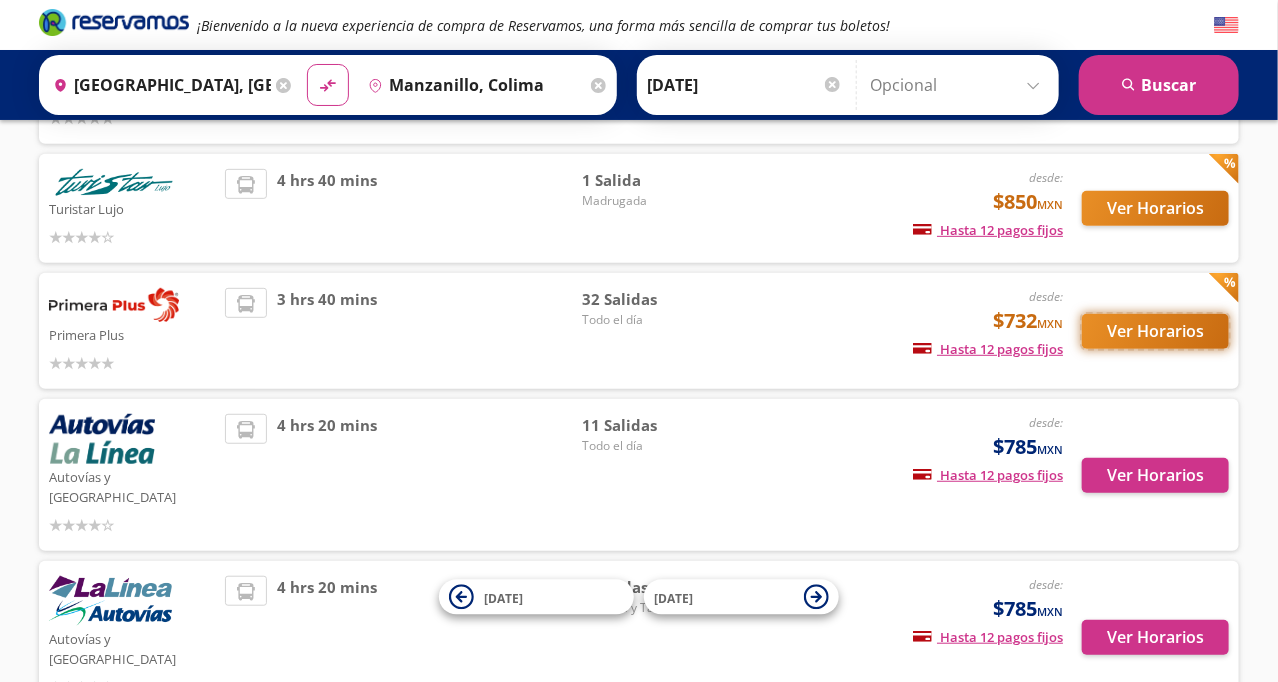 click on "Ver Horarios" at bounding box center [1155, 331] 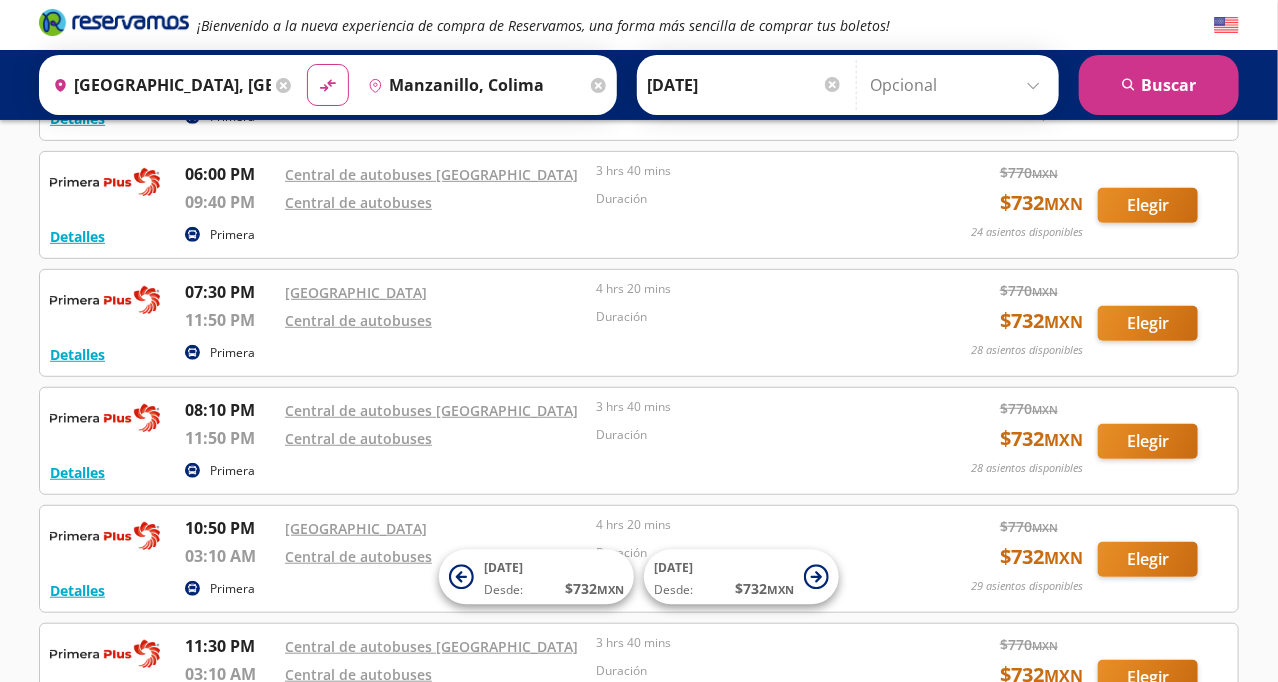 scroll, scrollTop: 3296, scrollLeft: 0, axis: vertical 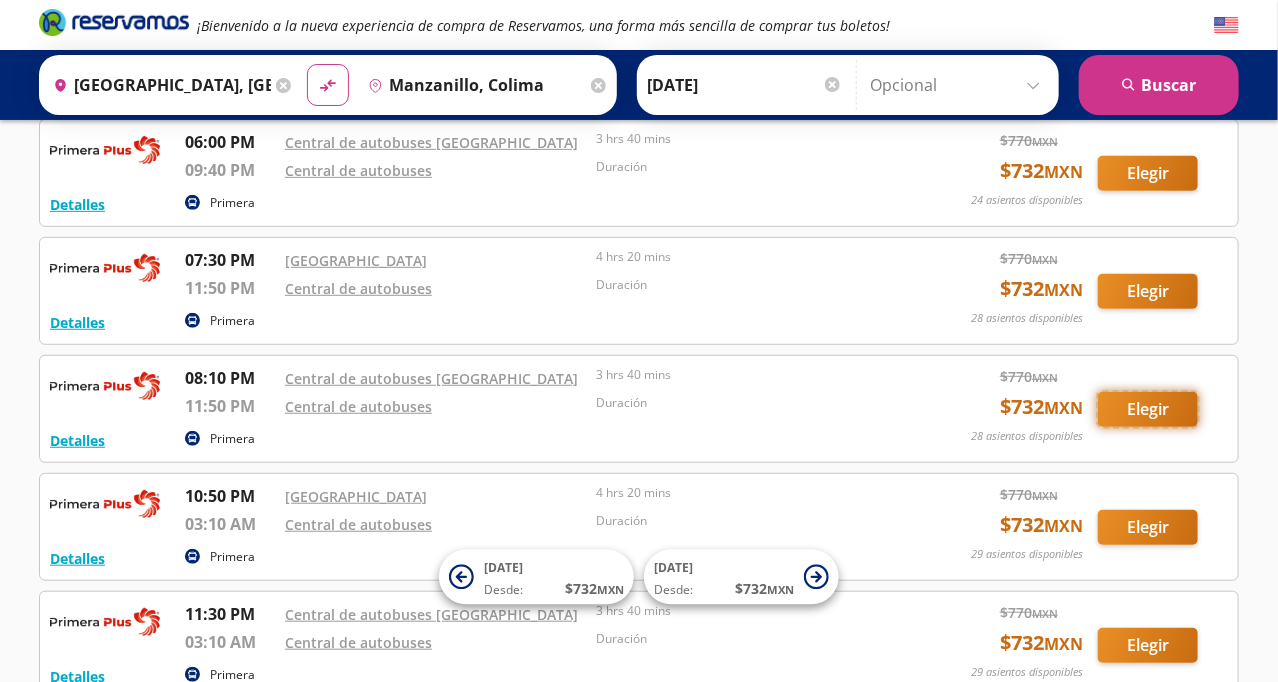 click on "Elegir" at bounding box center (1148, 409) 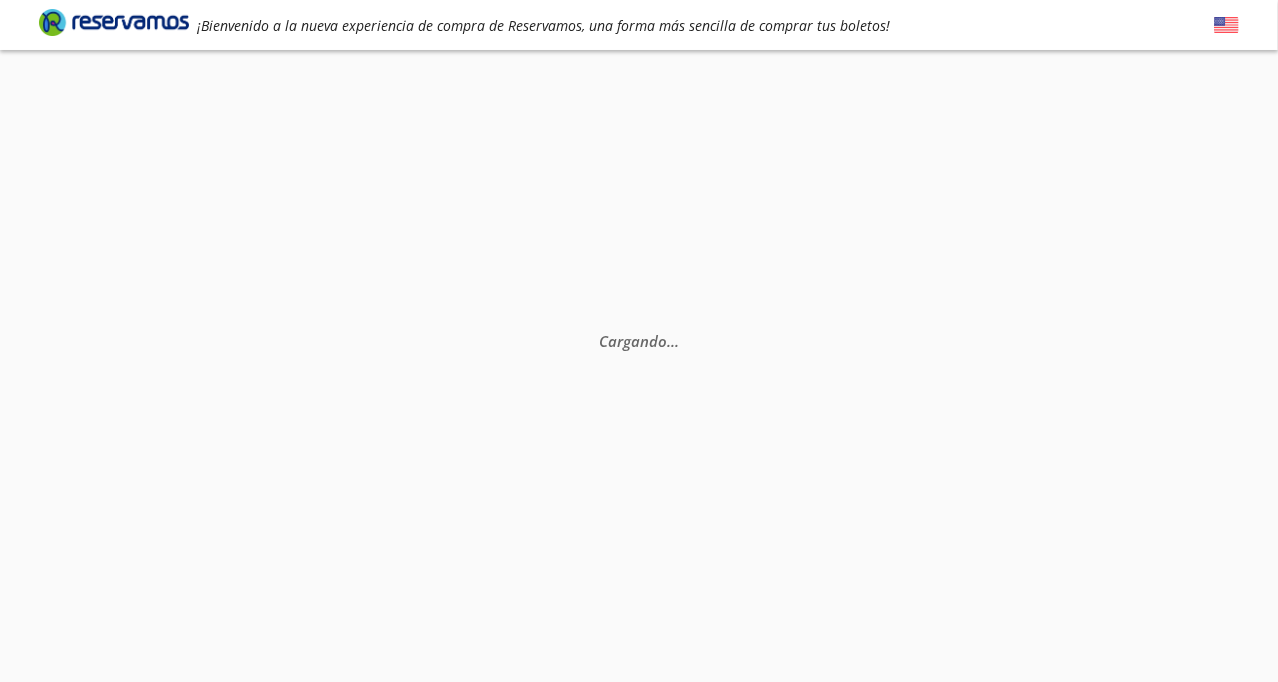 scroll, scrollTop: 0, scrollLeft: 0, axis: both 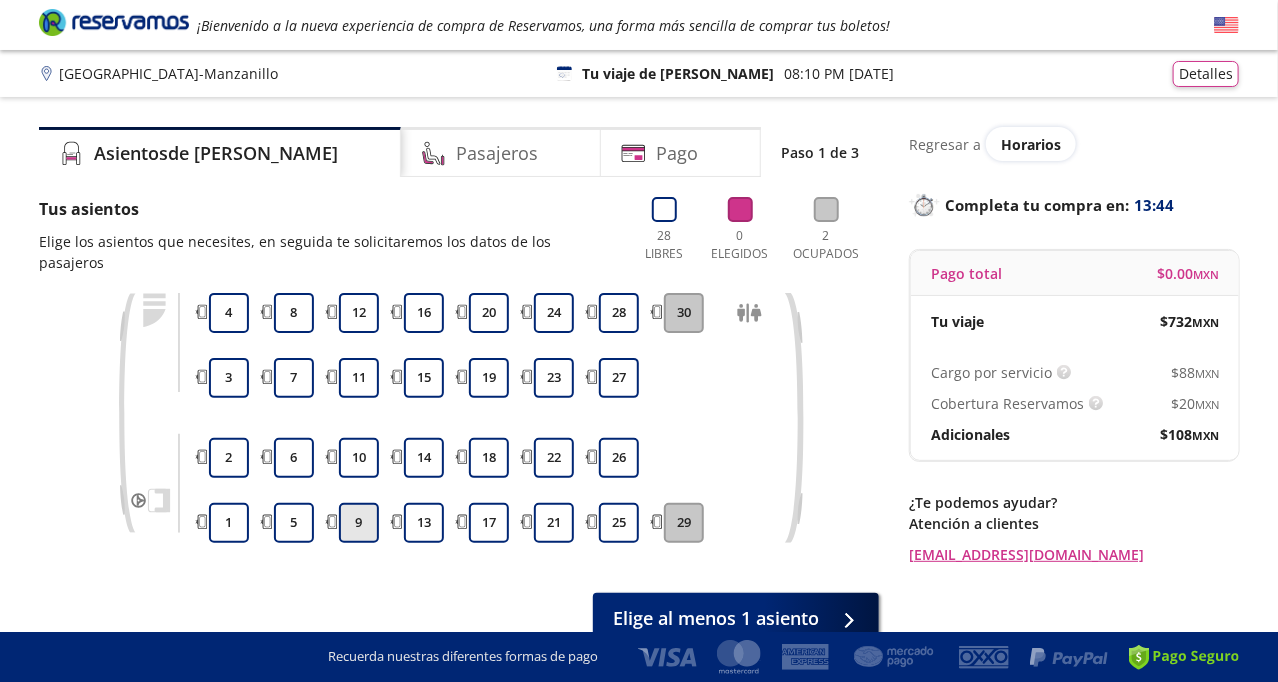 click on "9" at bounding box center (359, 523) 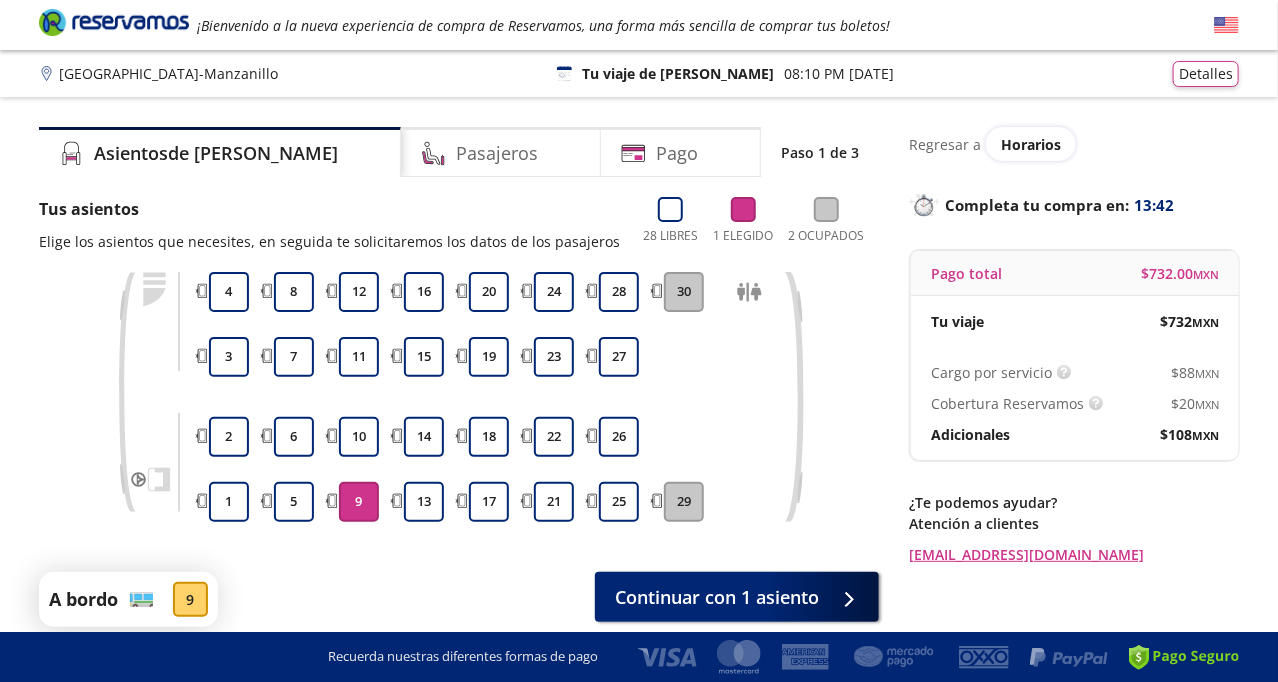 scroll, scrollTop: 84, scrollLeft: 0, axis: vertical 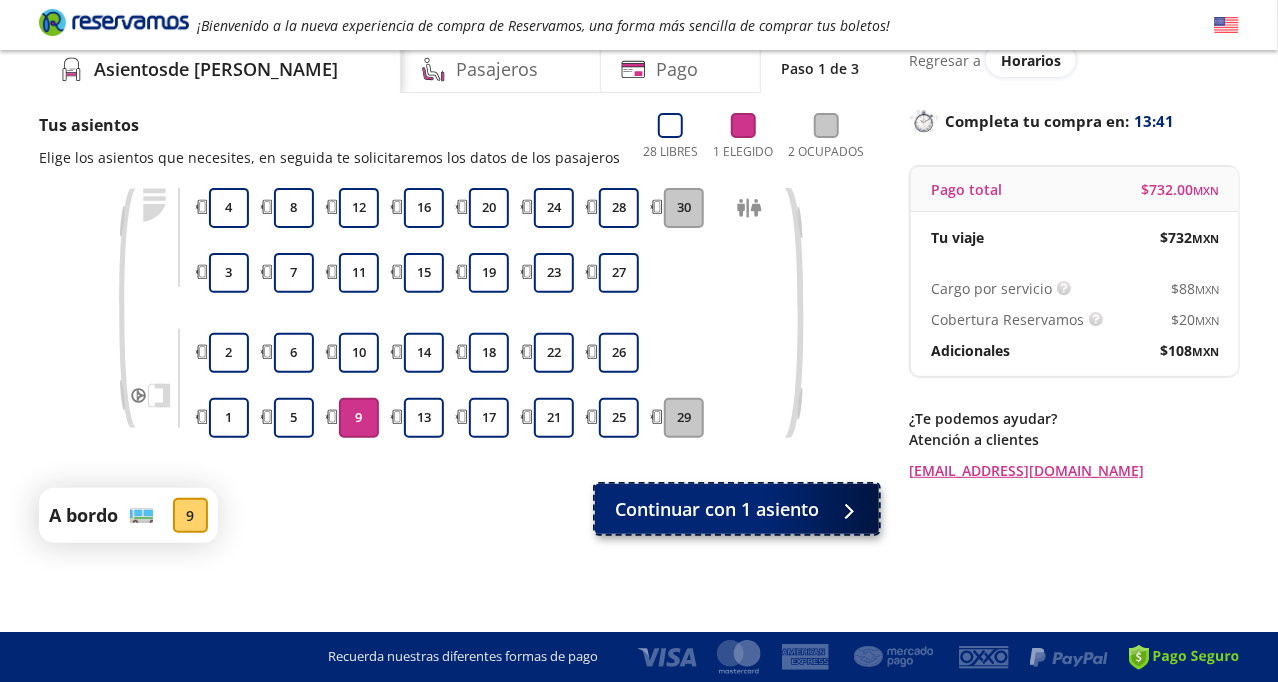 click on "Continuar con 1 asiento" at bounding box center [717, 509] 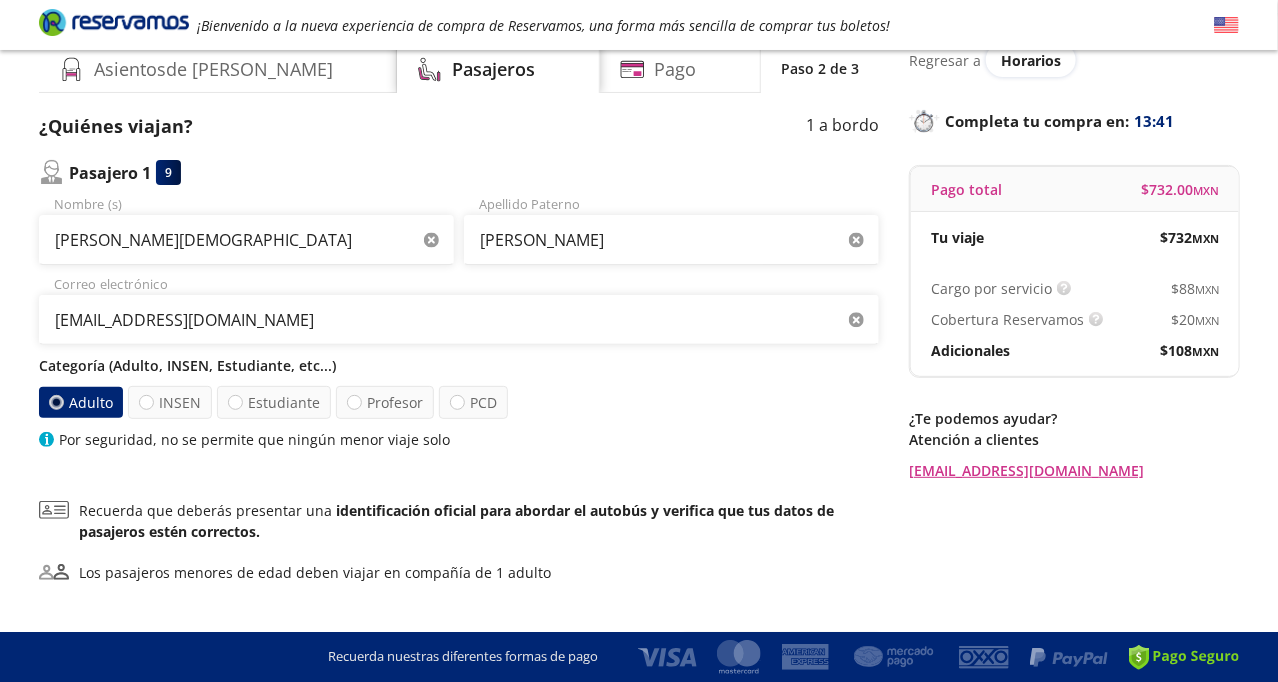 scroll, scrollTop: 0, scrollLeft: 0, axis: both 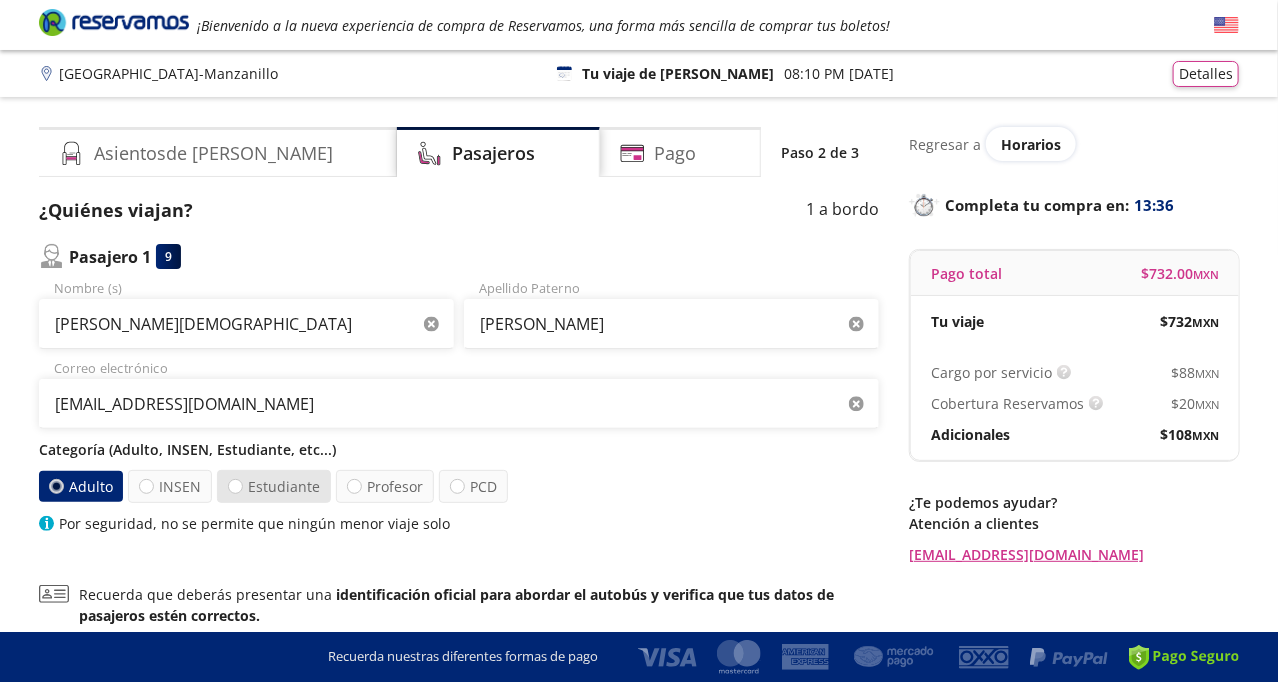 click on "Estudiante" at bounding box center [274, 486] 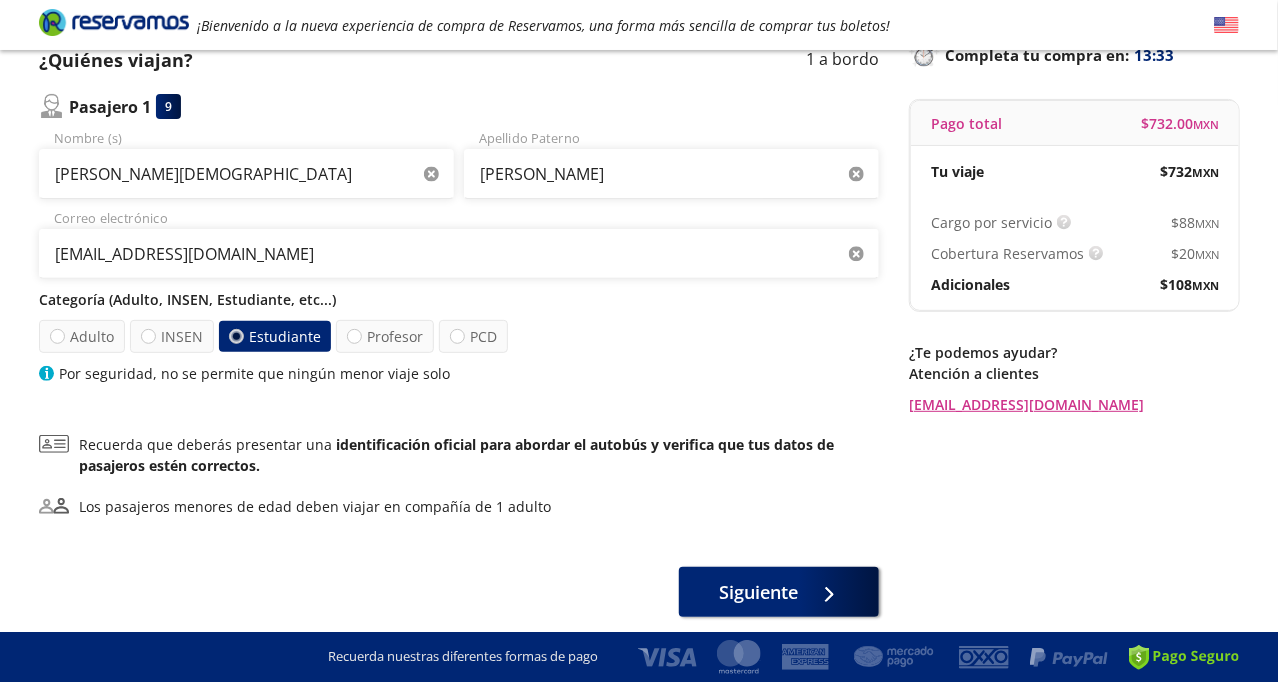 scroll, scrollTop: 199, scrollLeft: 0, axis: vertical 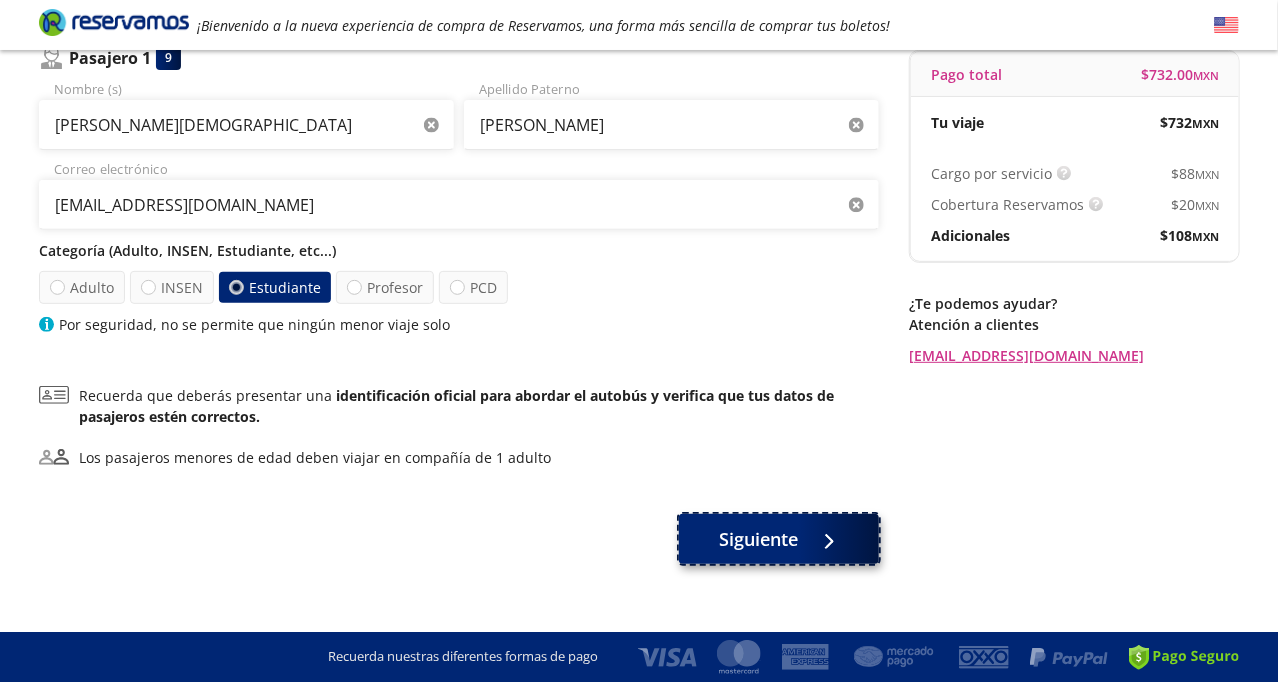 click on "Siguiente" at bounding box center (779, 539) 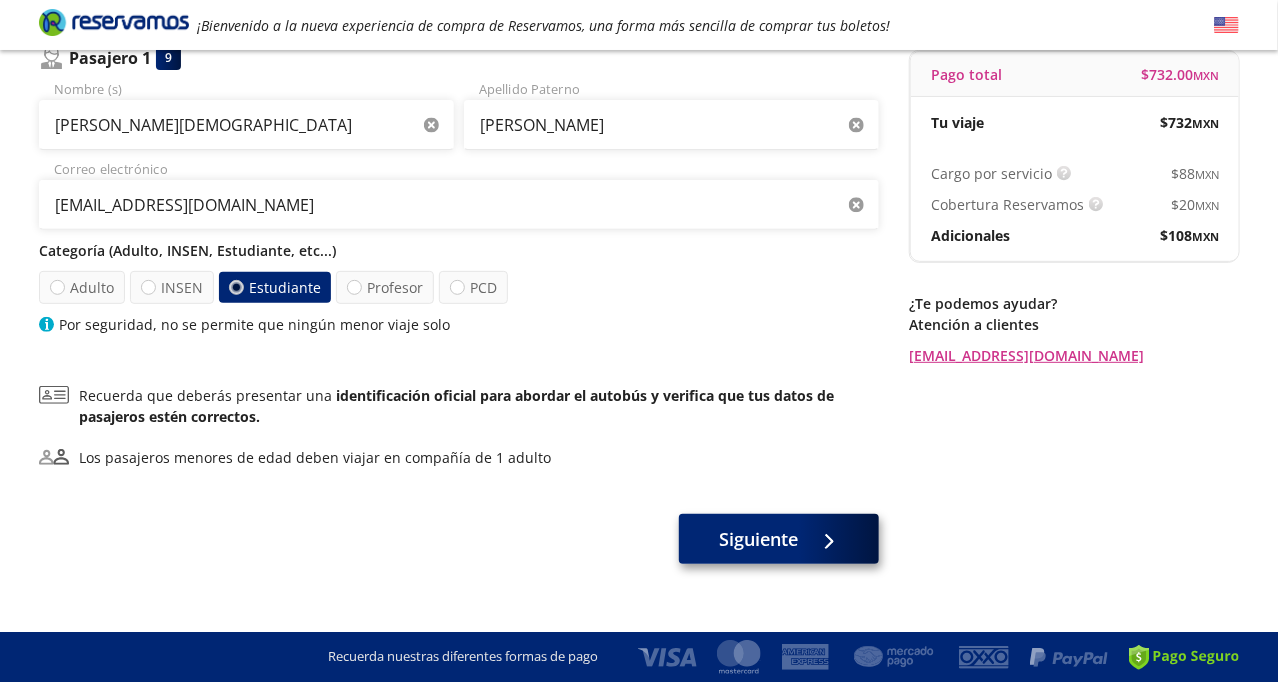 scroll, scrollTop: 0, scrollLeft: 0, axis: both 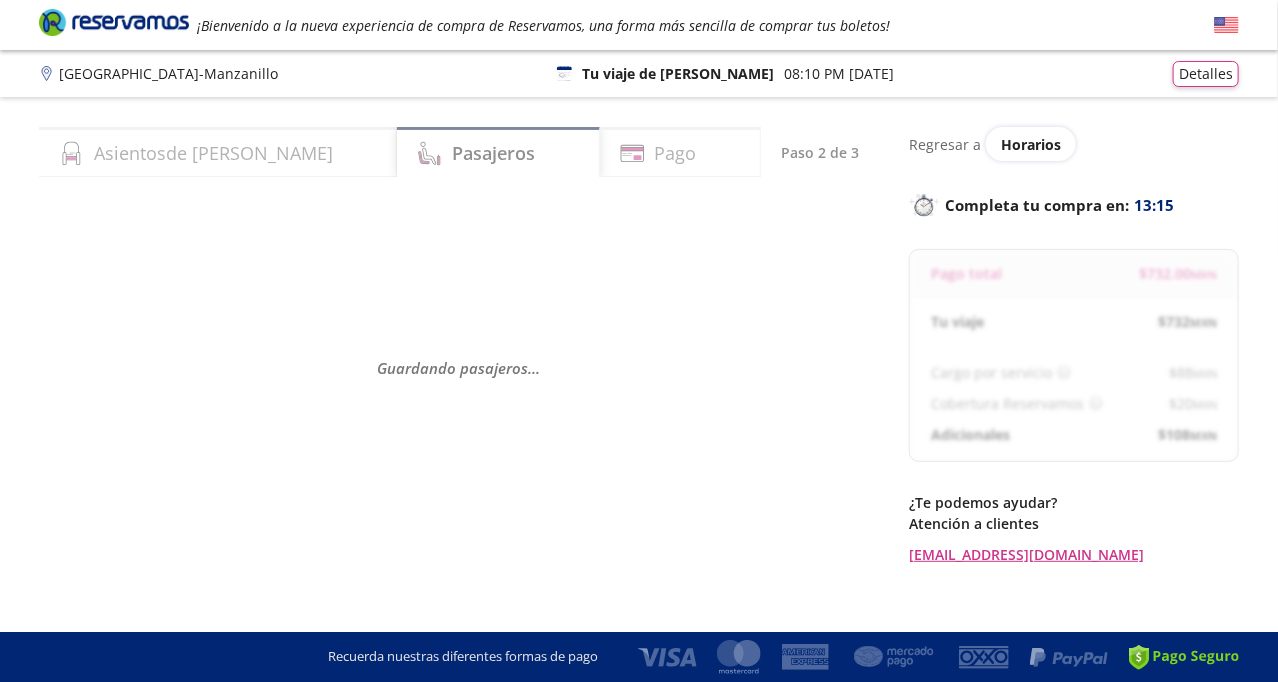select on "MX" 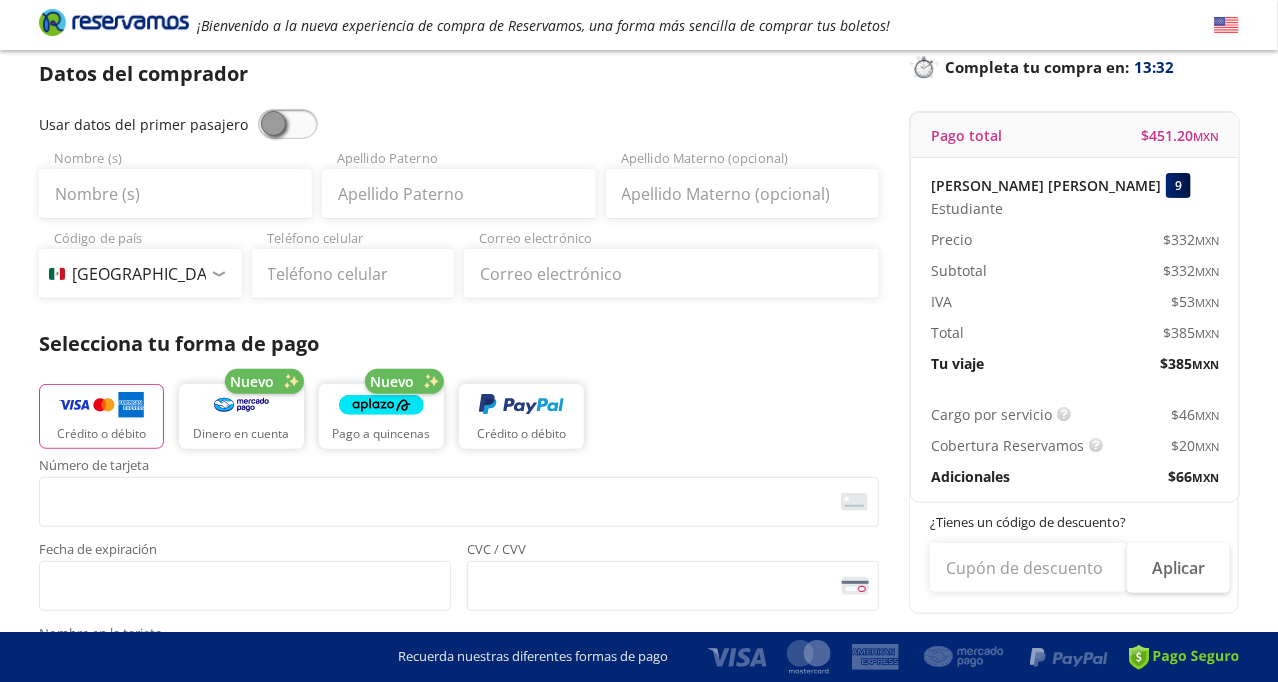 scroll, scrollTop: 0, scrollLeft: 0, axis: both 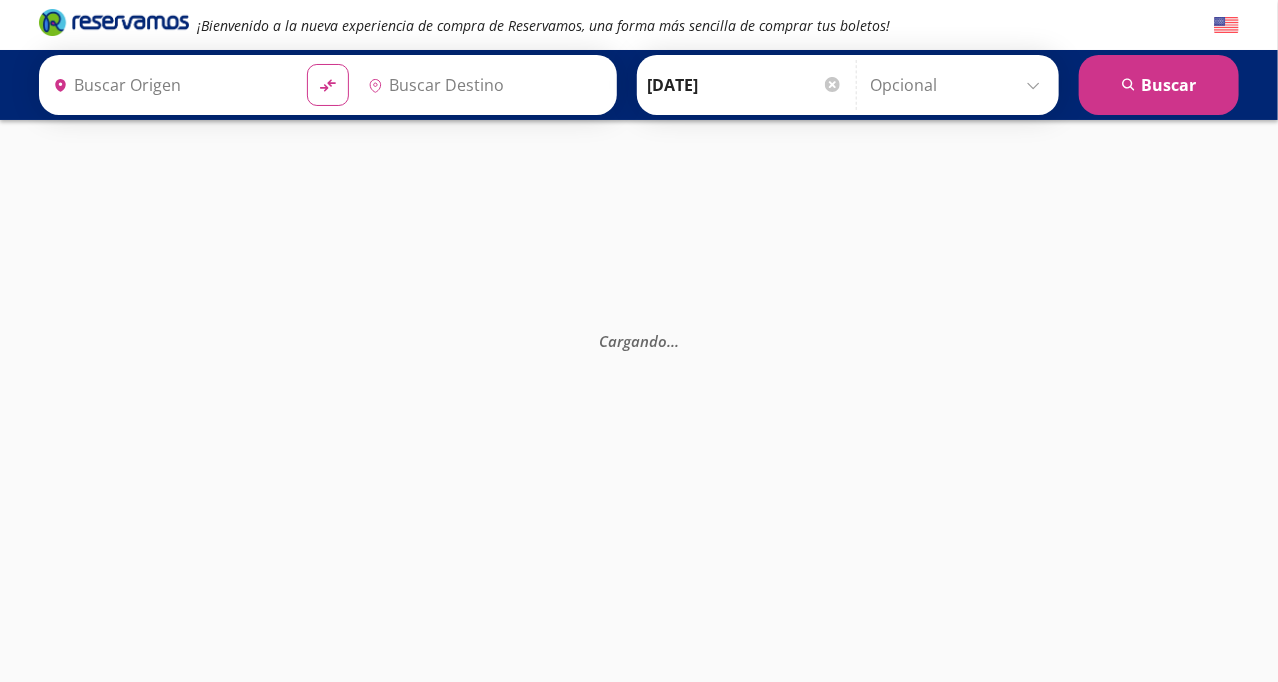 type on "Manzanillo, Colima" 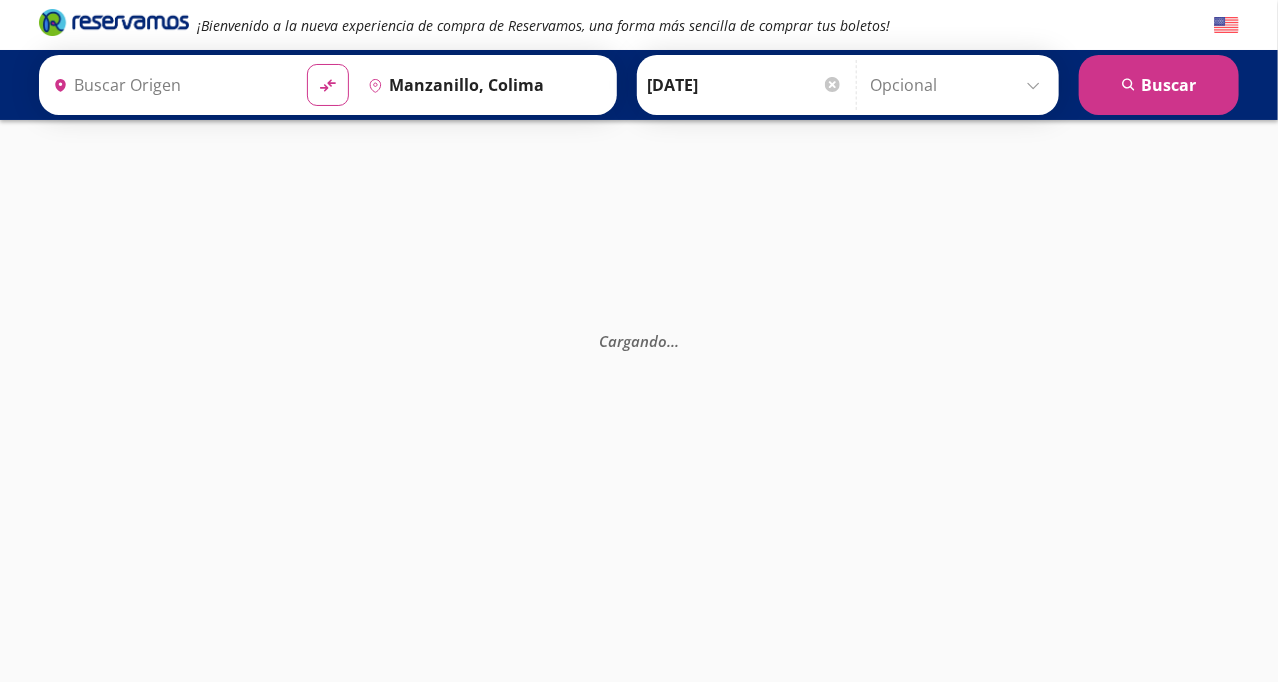 type on "[GEOGRAPHIC_DATA], [GEOGRAPHIC_DATA]" 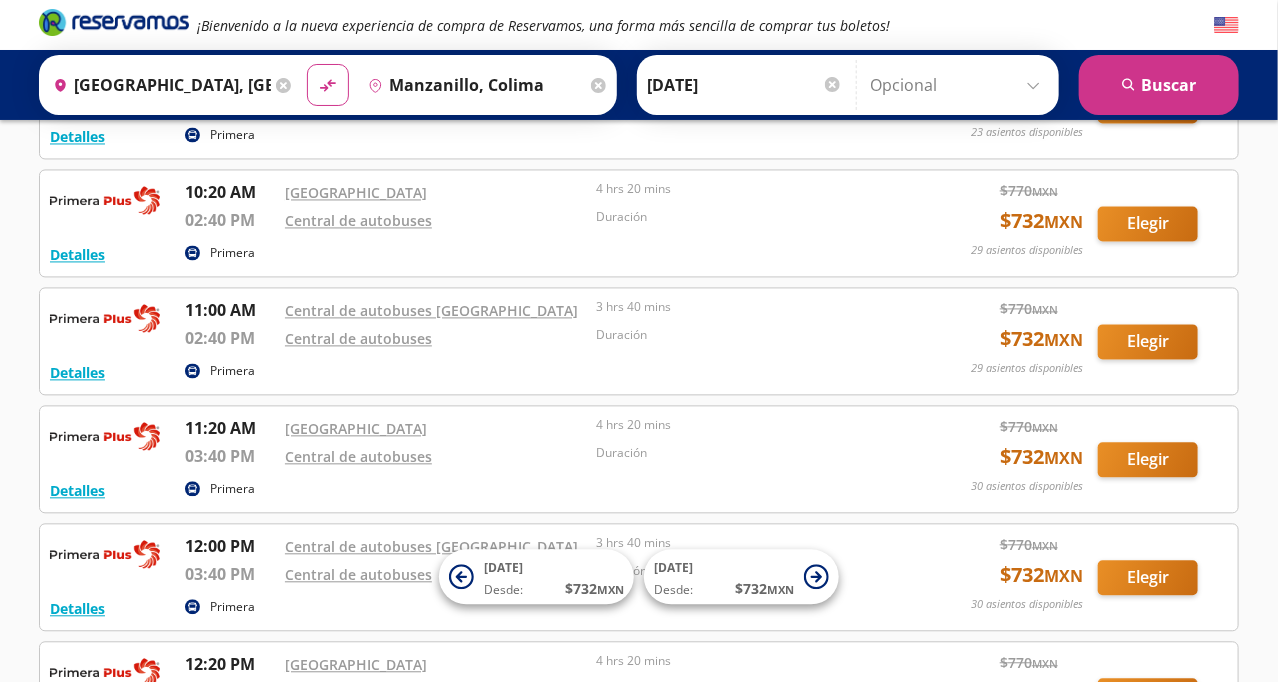 scroll, scrollTop: 1499, scrollLeft: 0, axis: vertical 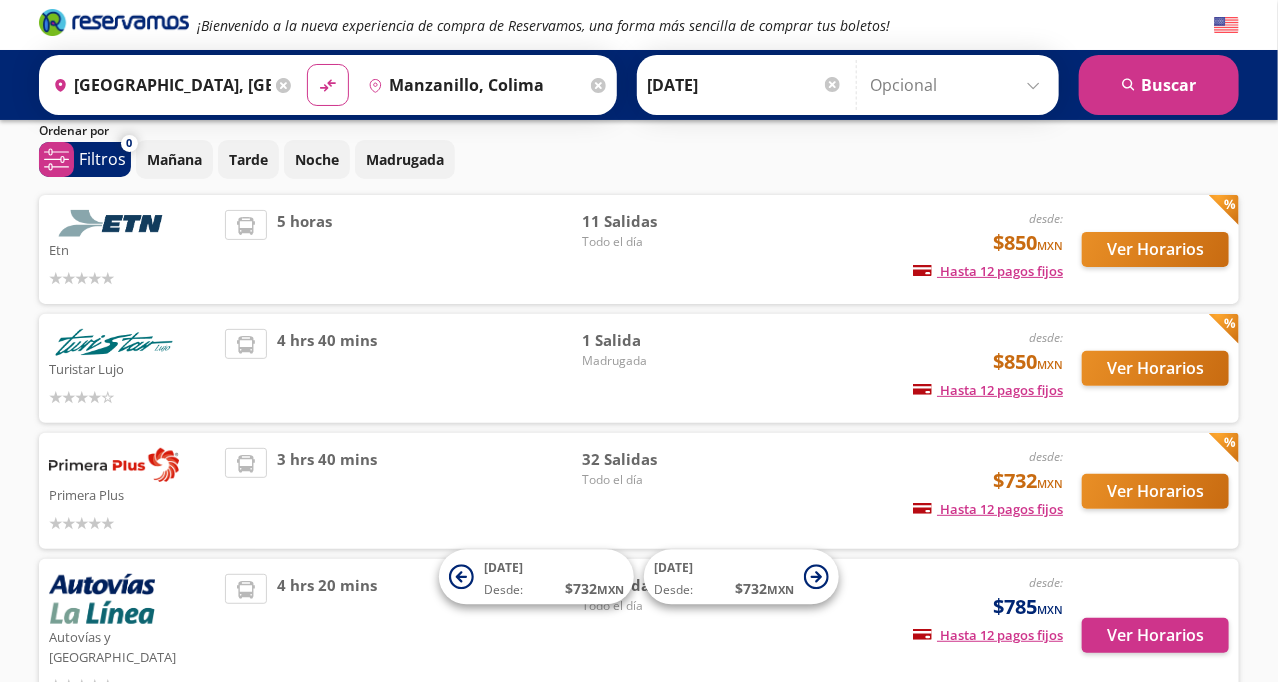 click on "5 horas" at bounding box center (403, 249) 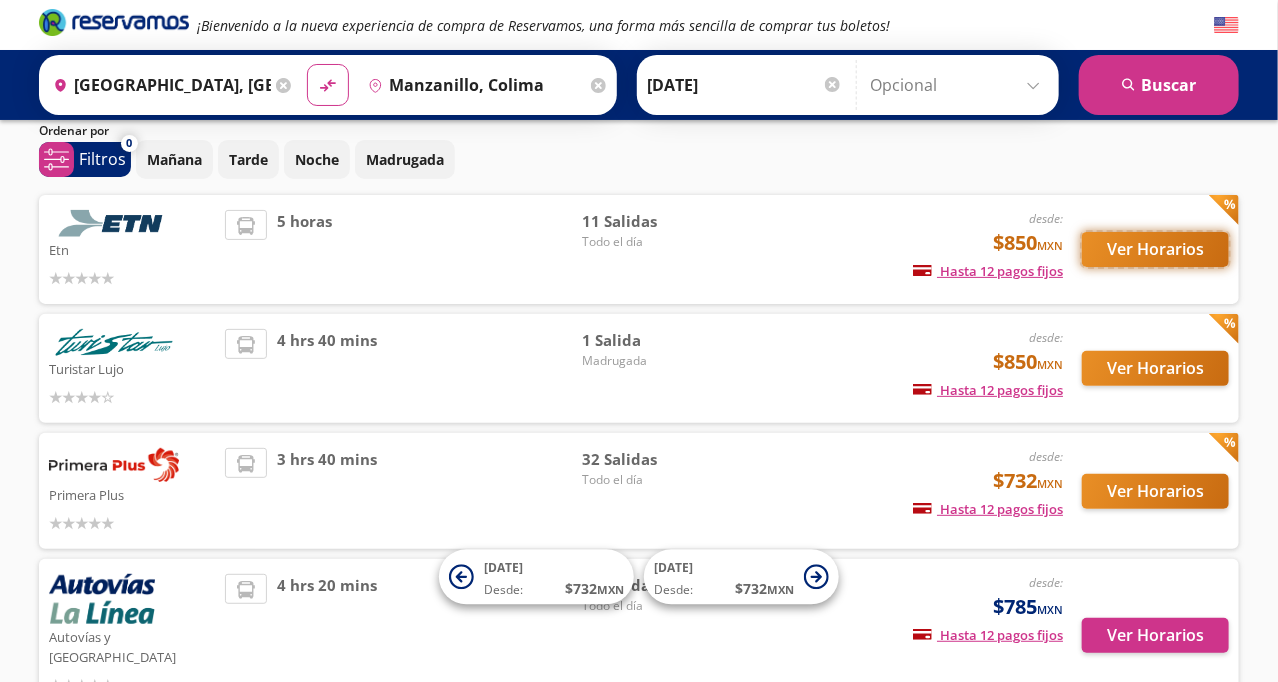 click on "Ver Horarios" at bounding box center [1155, 249] 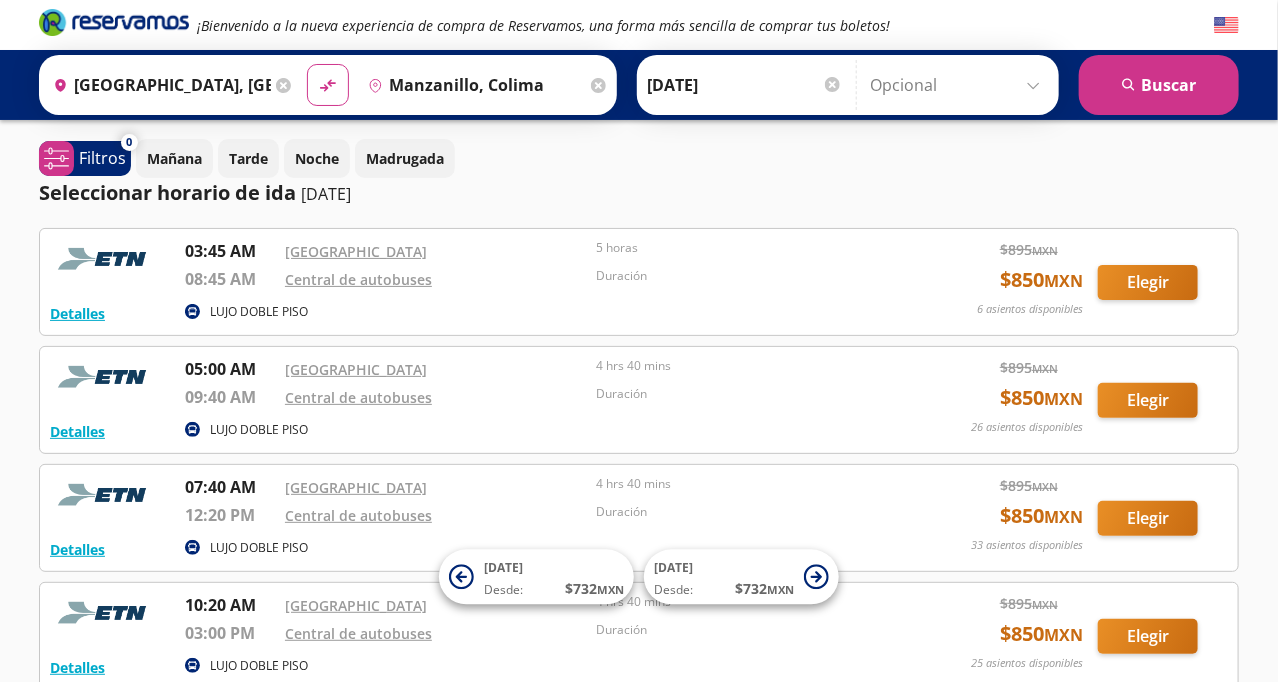scroll, scrollTop: 0, scrollLeft: 0, axis: both 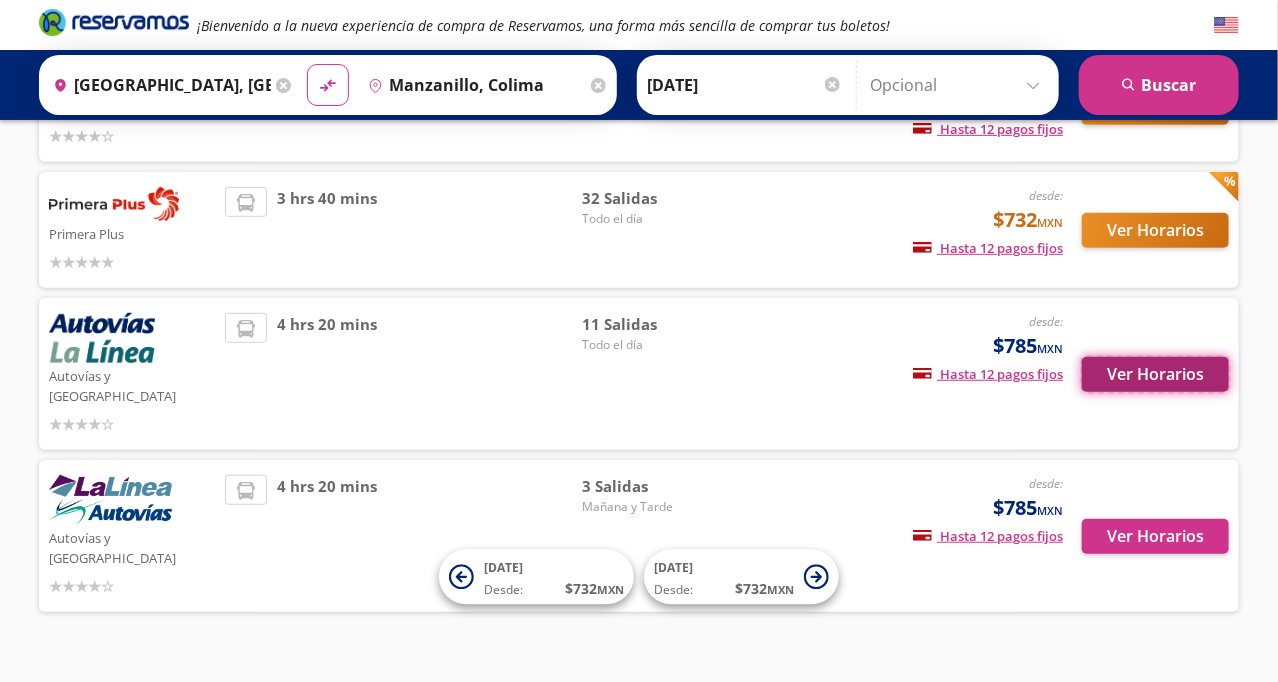 click on "Ver Horarios" at bounding box center [1155, 374] 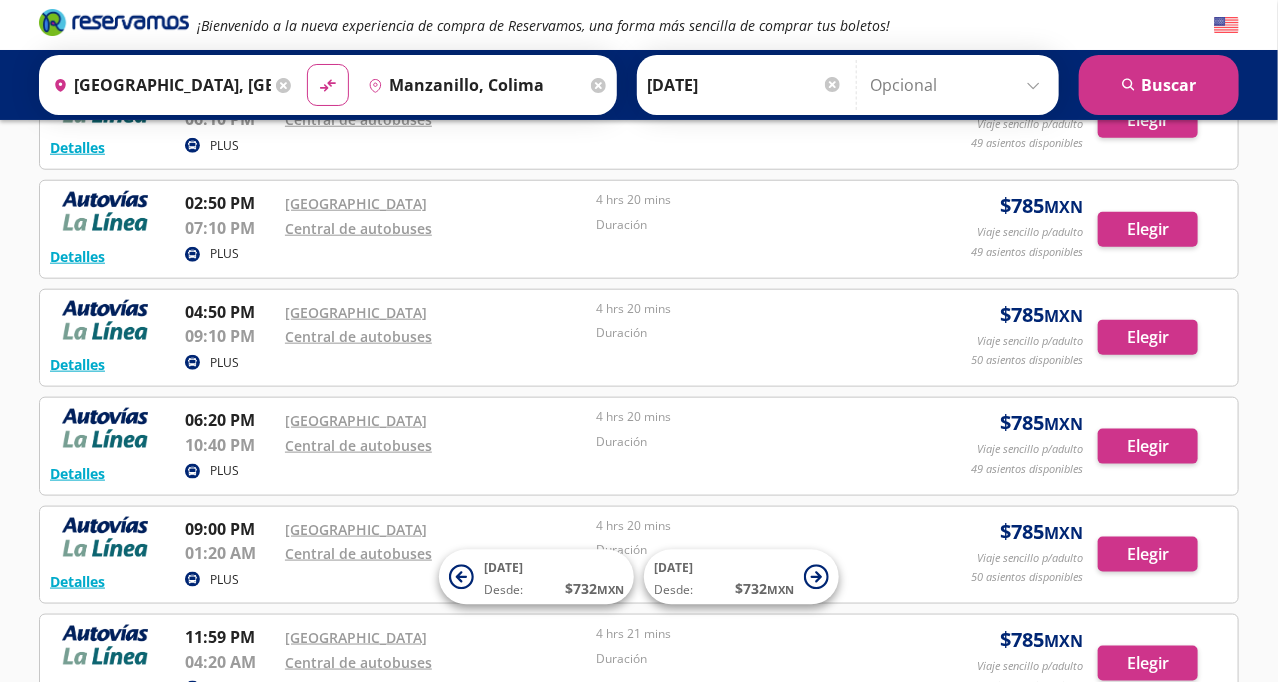 scroll, scrollTop: 799, scrollLeft: 0, axis: vertical 